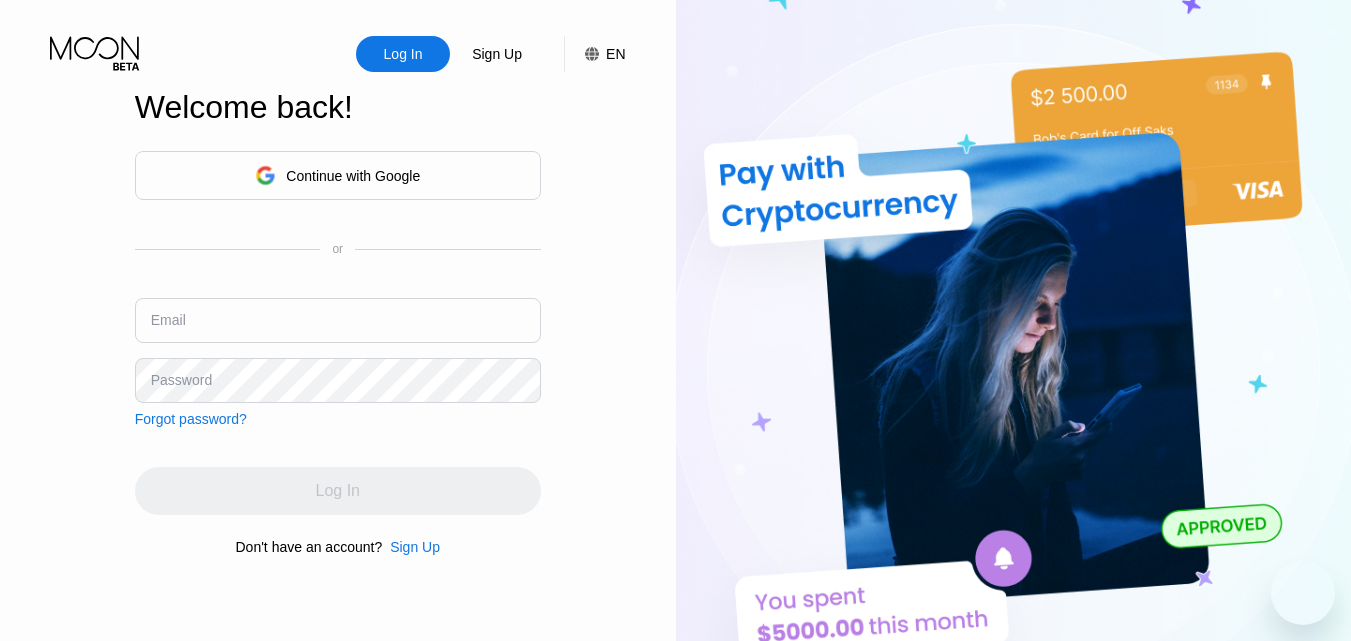 scroll, scrollTop: 0, scrollLeft: 0, axis: both 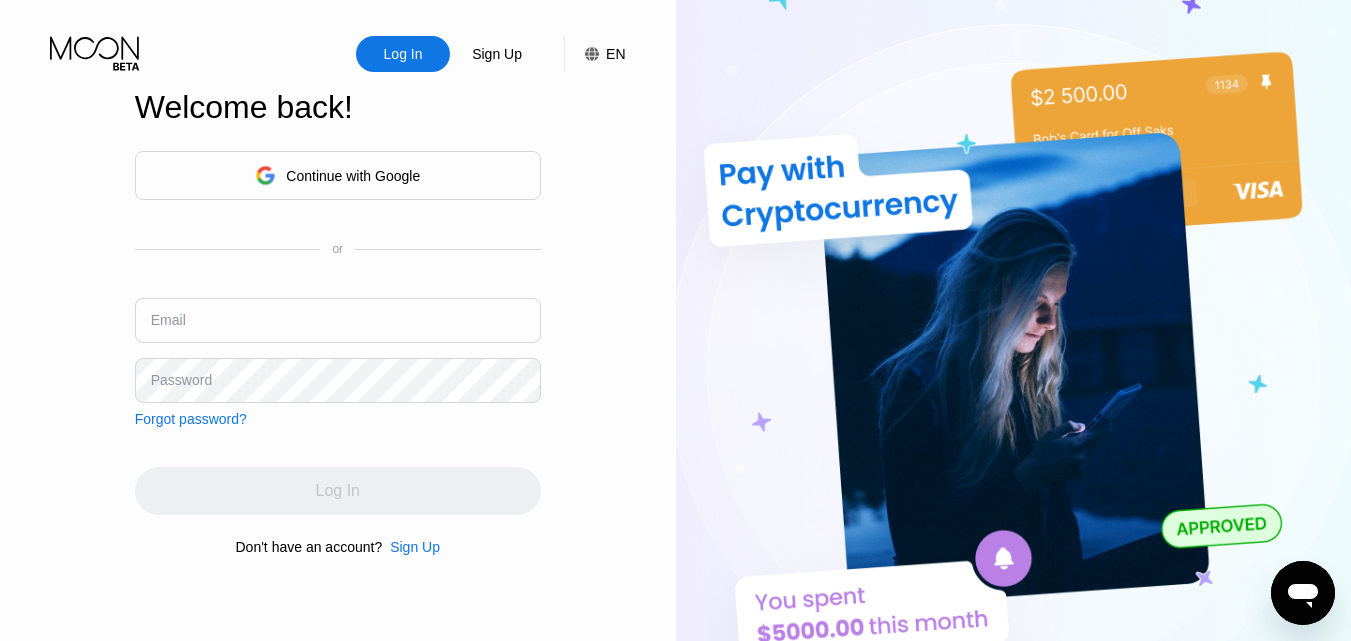 click on "Forgot password?" at bounding box center [191, 419] 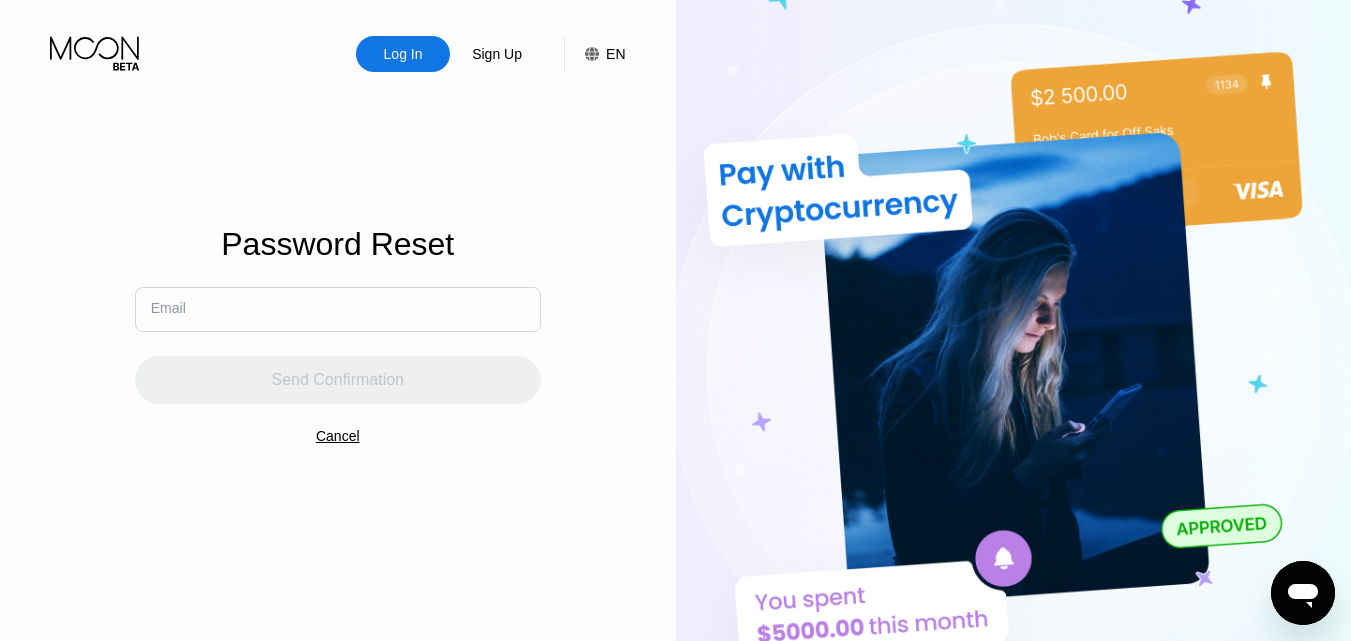 click on "Password Reset" at bounding box center (337, 256) 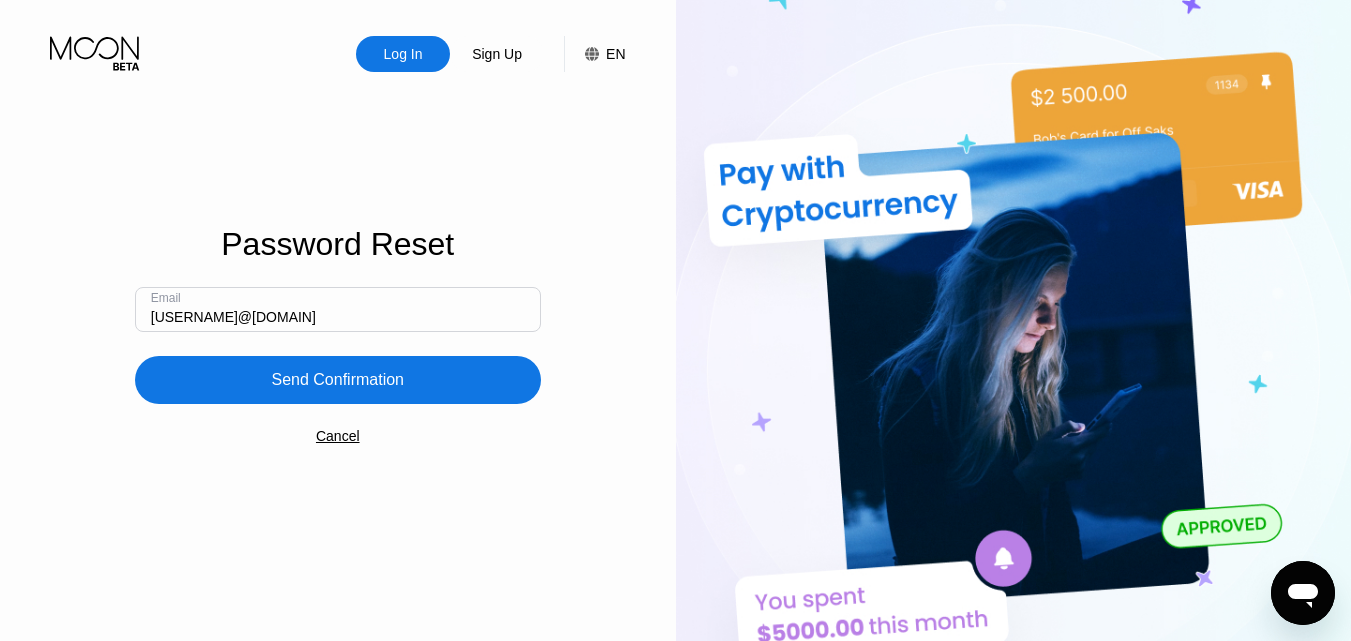 type on "[USERNAME]@[DOMAIN]" 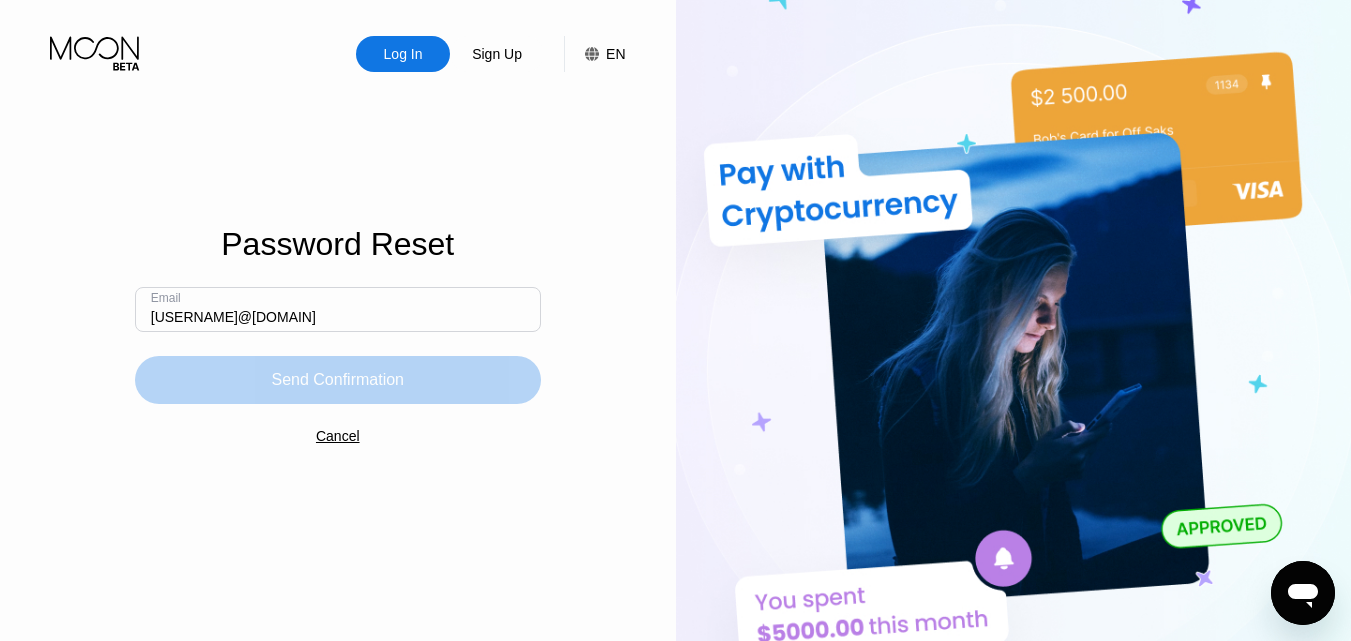 click on "Send Confirmation" at bounding box center (337, 380) 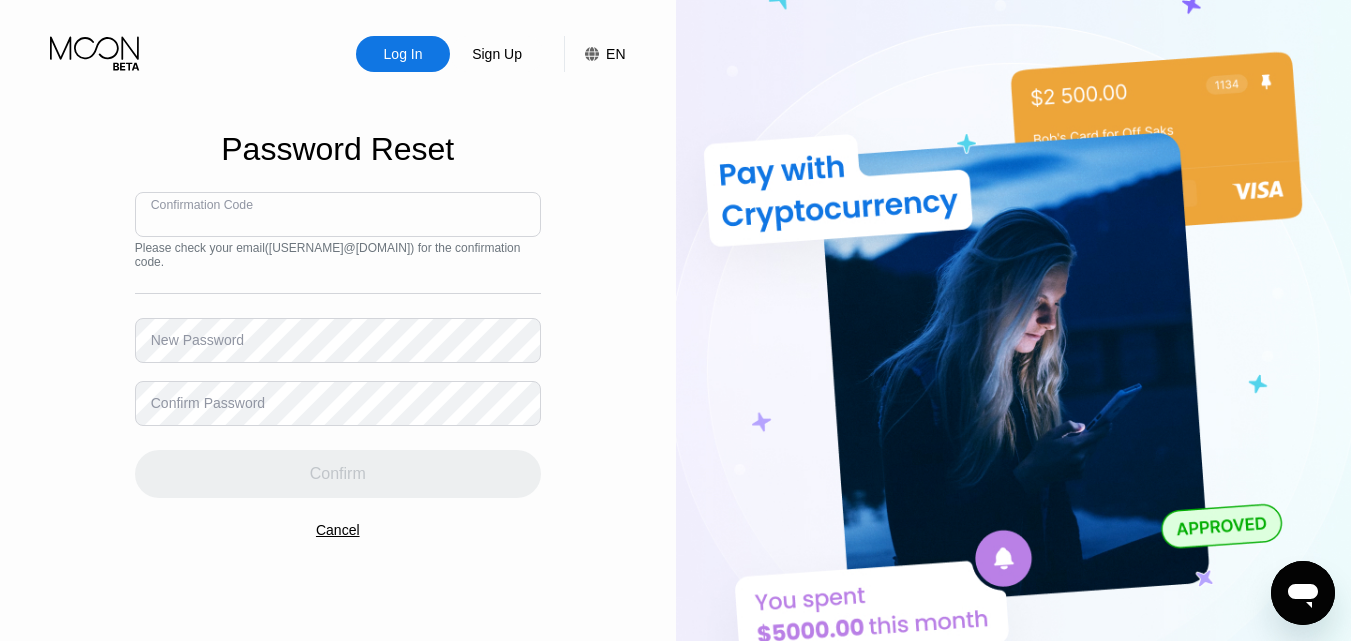 click at bounding box center (338, 214) 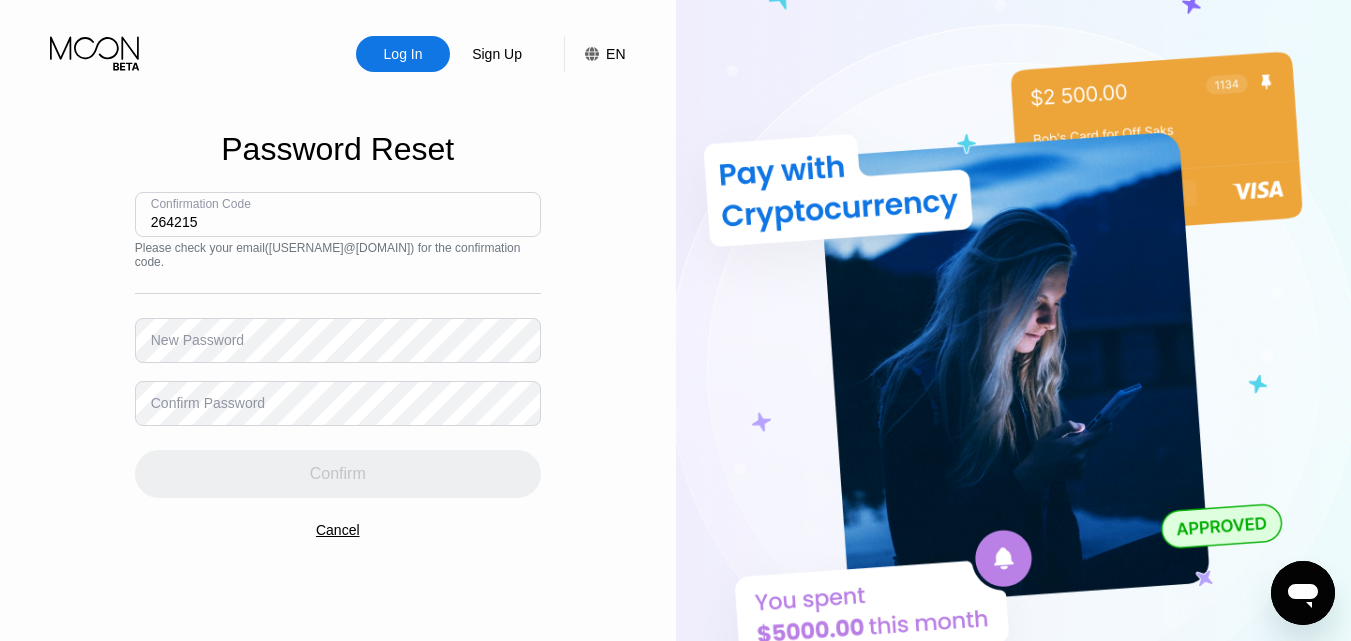 type on "264215" 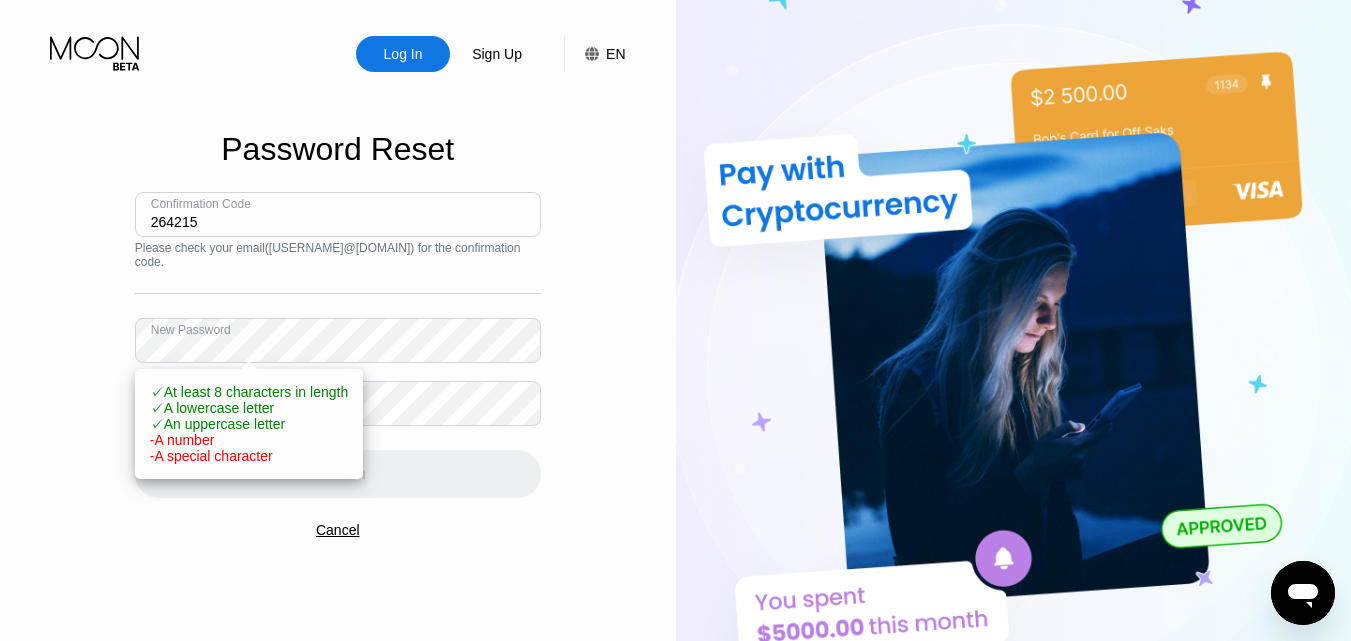 click on "Log In" at bounding box center [403, 54] 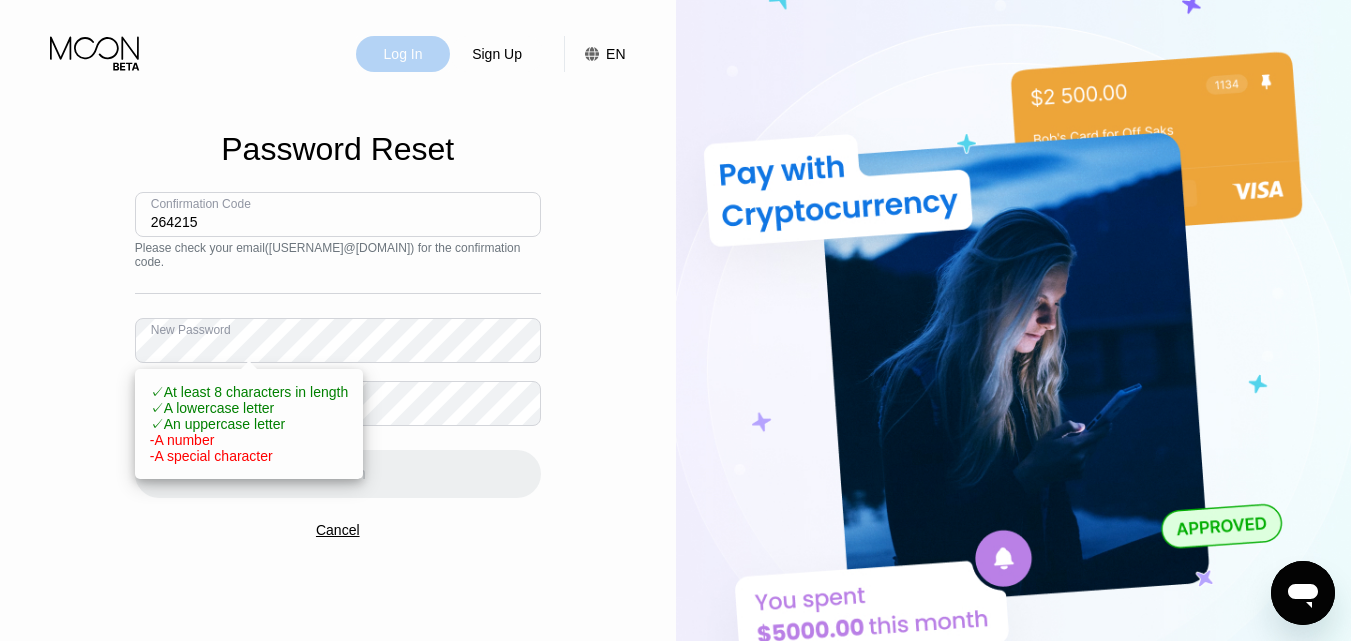 click on "Log In" at bounding box center [403, 54] 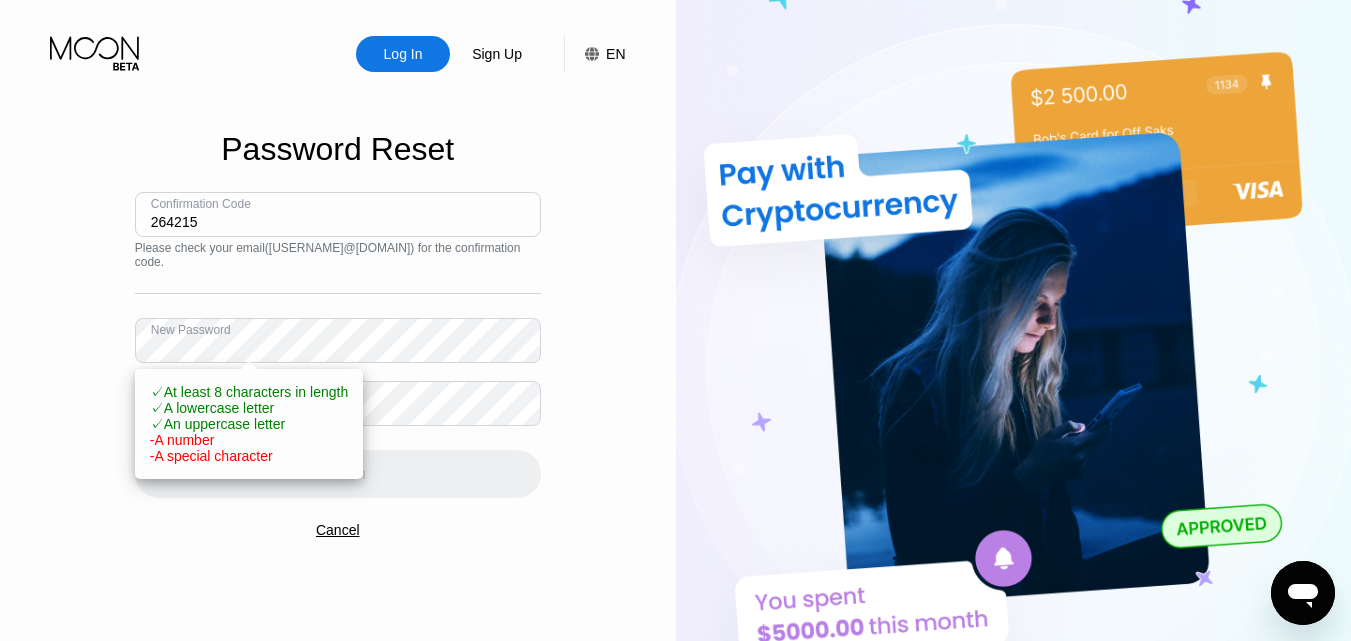 click on "Password Reset Confirmation Code [CODE] Please check your email  ( [EMAIL] )   for the confirmation code. New Password ✓  At least 8 characters in length ✓  A lowercase letter ✓  An uppercase letter -  A number -  A special character Confirm Password Confirm Cancel" at bounding box center [338, 322] 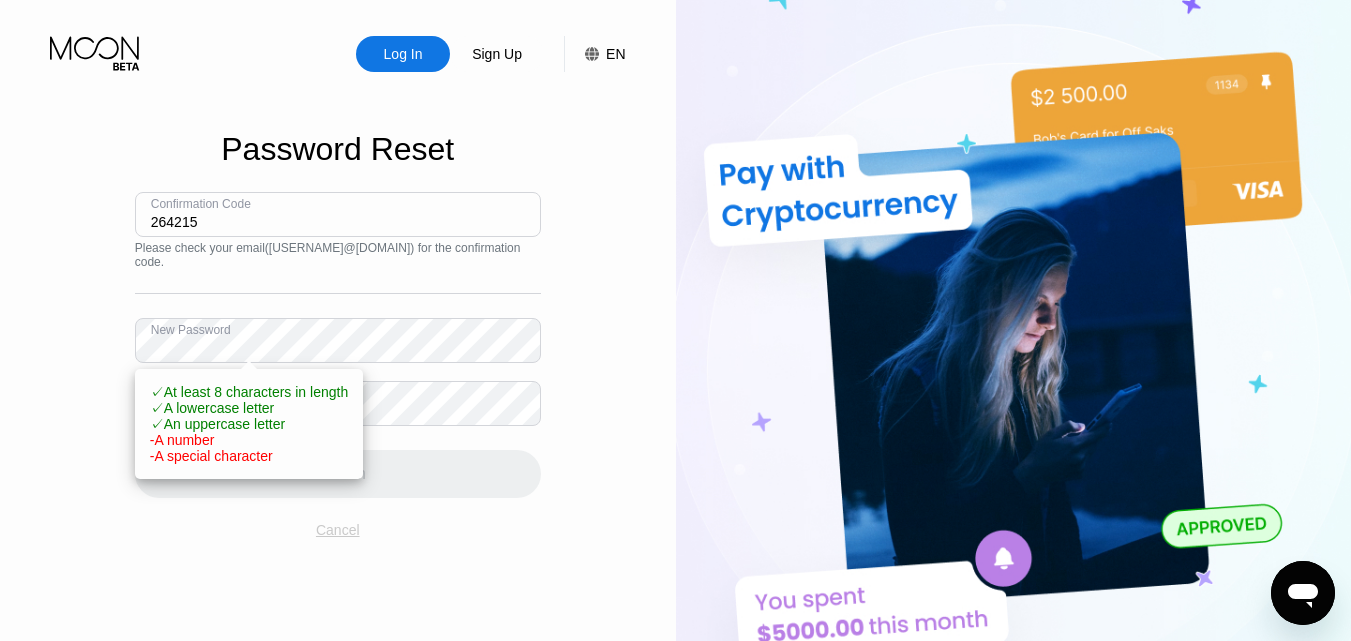 click on "Cancel" at bounding box center [338, 530] 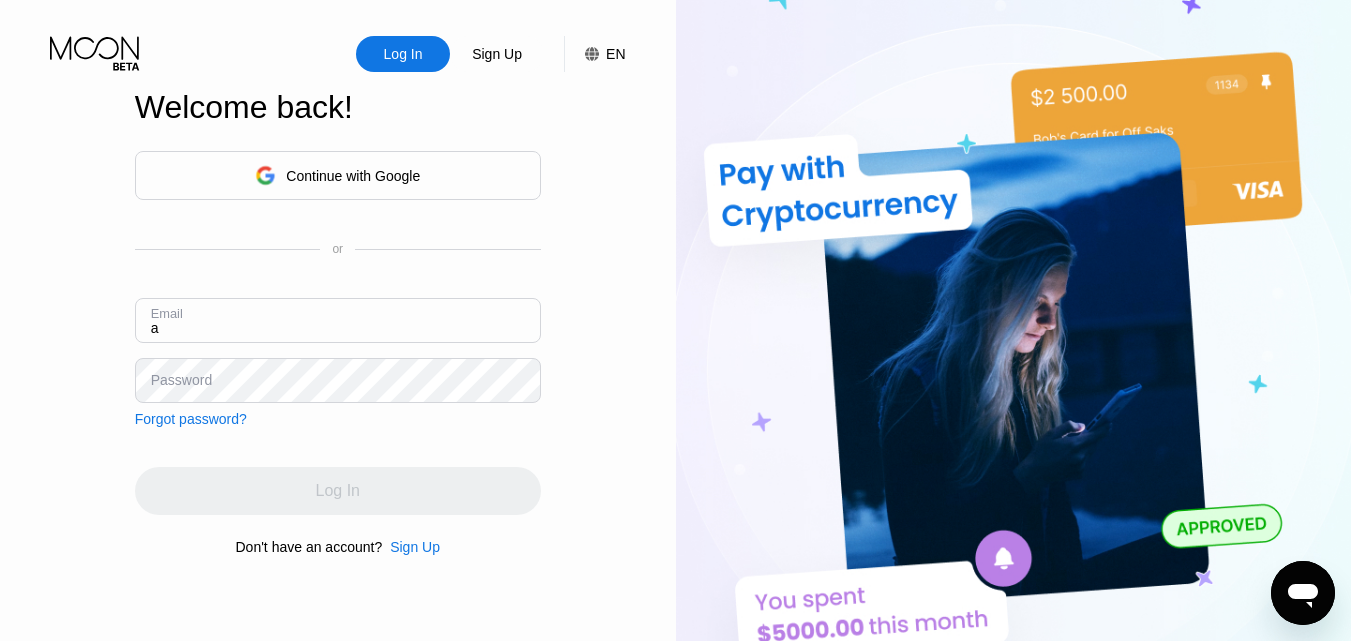 click on "a" at bounding box center (338, 320) 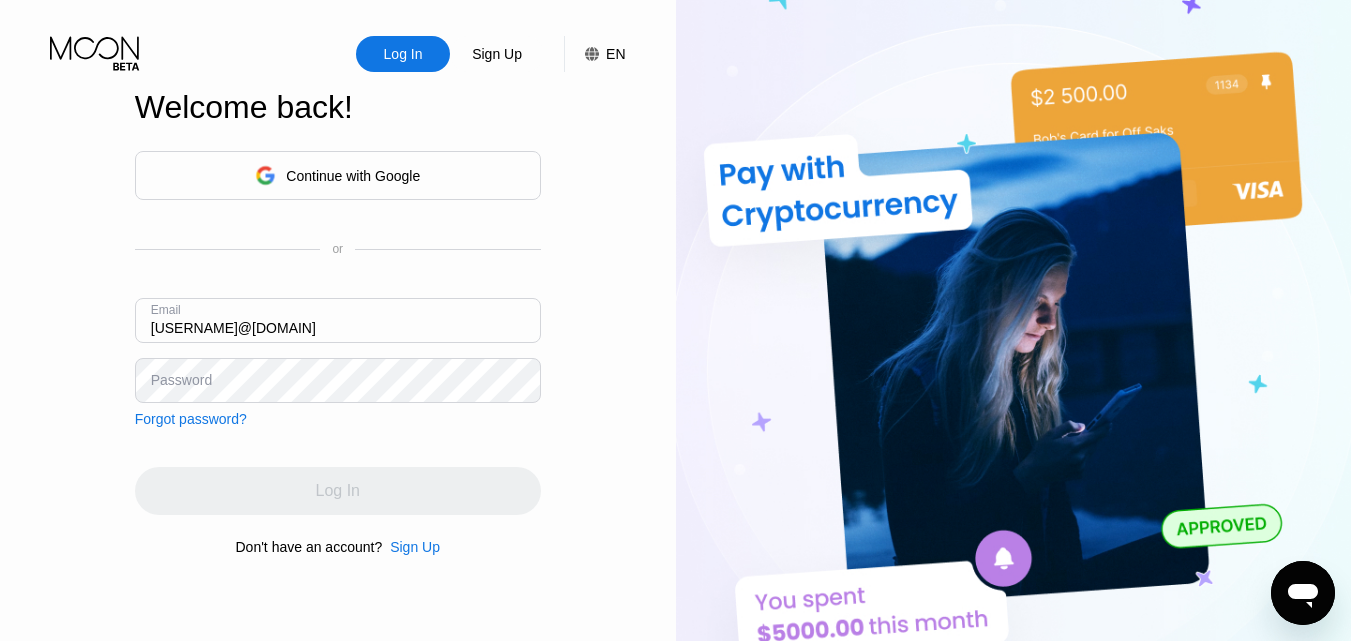 type on "[USERNAME]@[DOMAIN]" 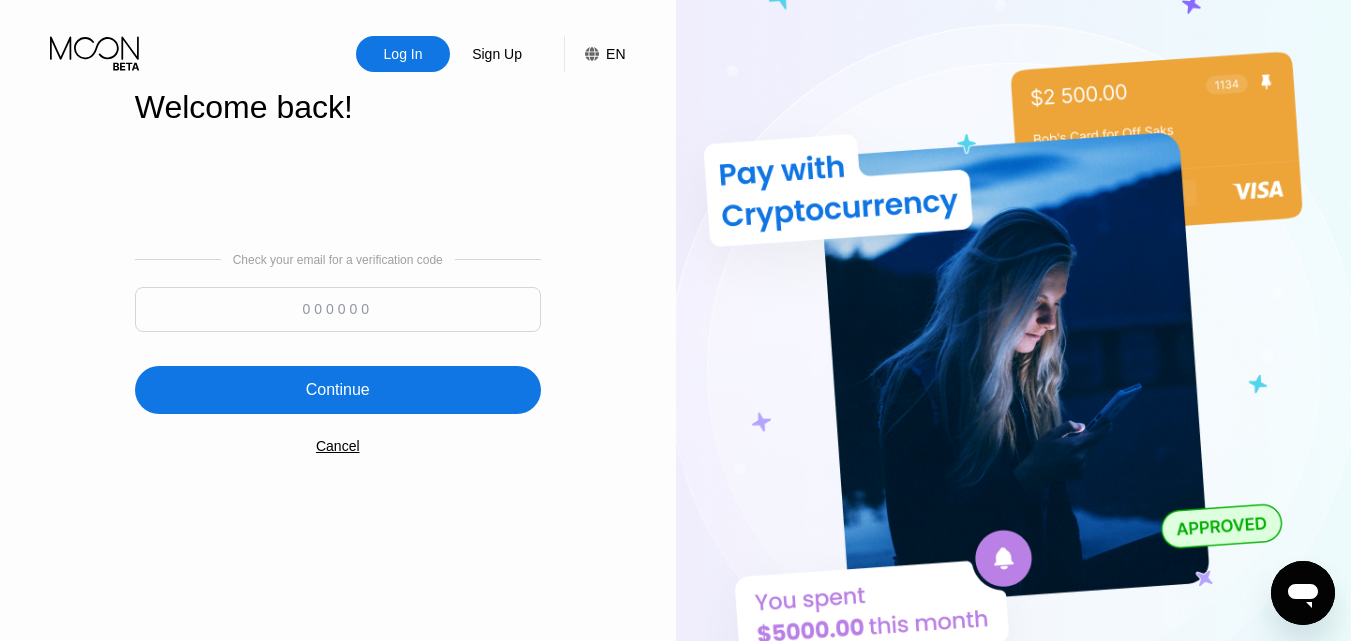click at bounding box center (338, 309) 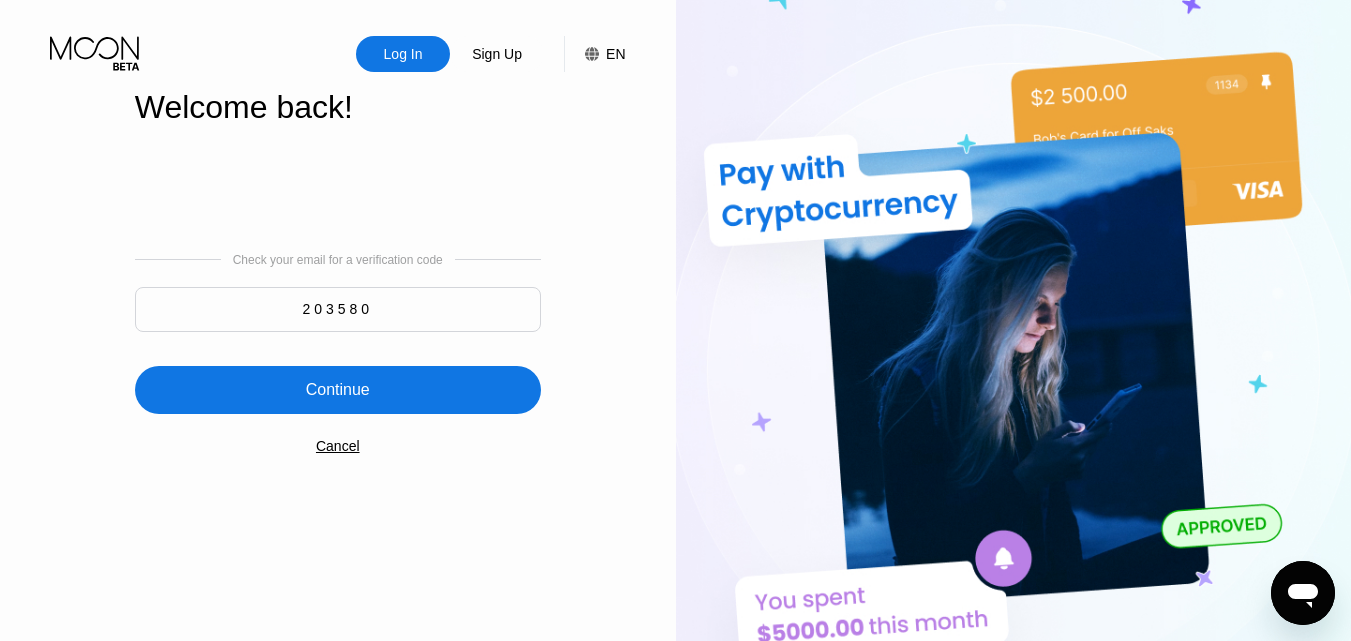 type on "203580" 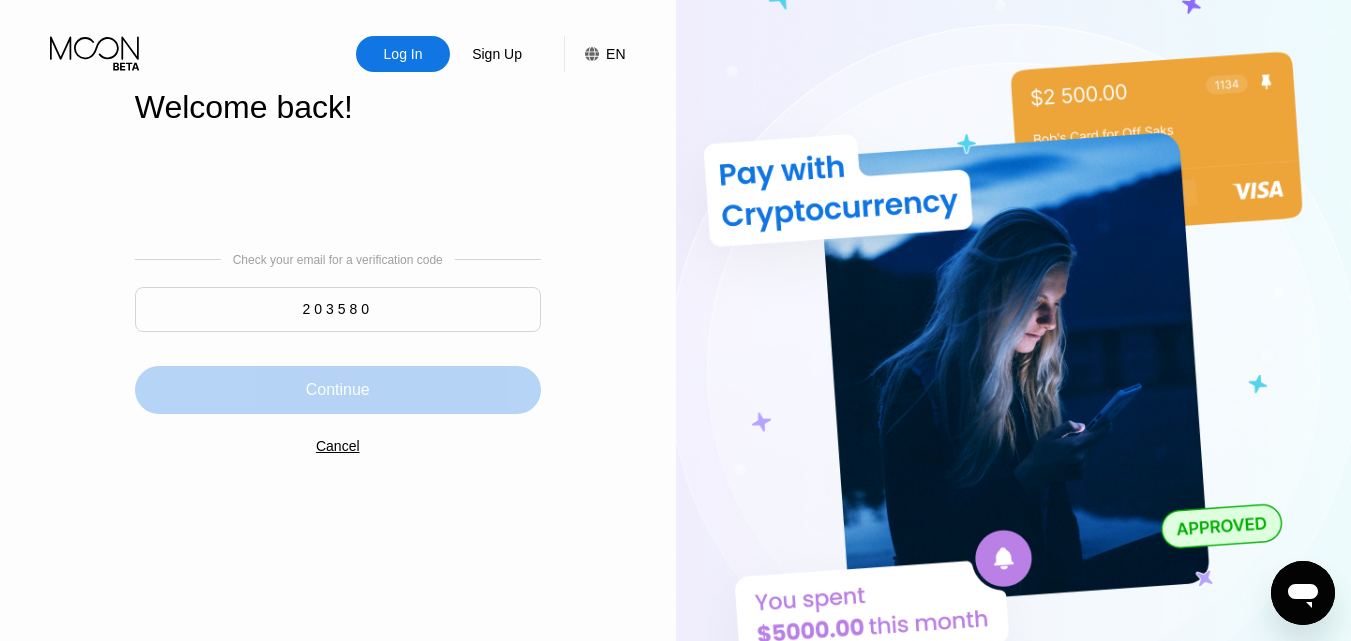 click on "Continue" at bounding box center [338, 390] 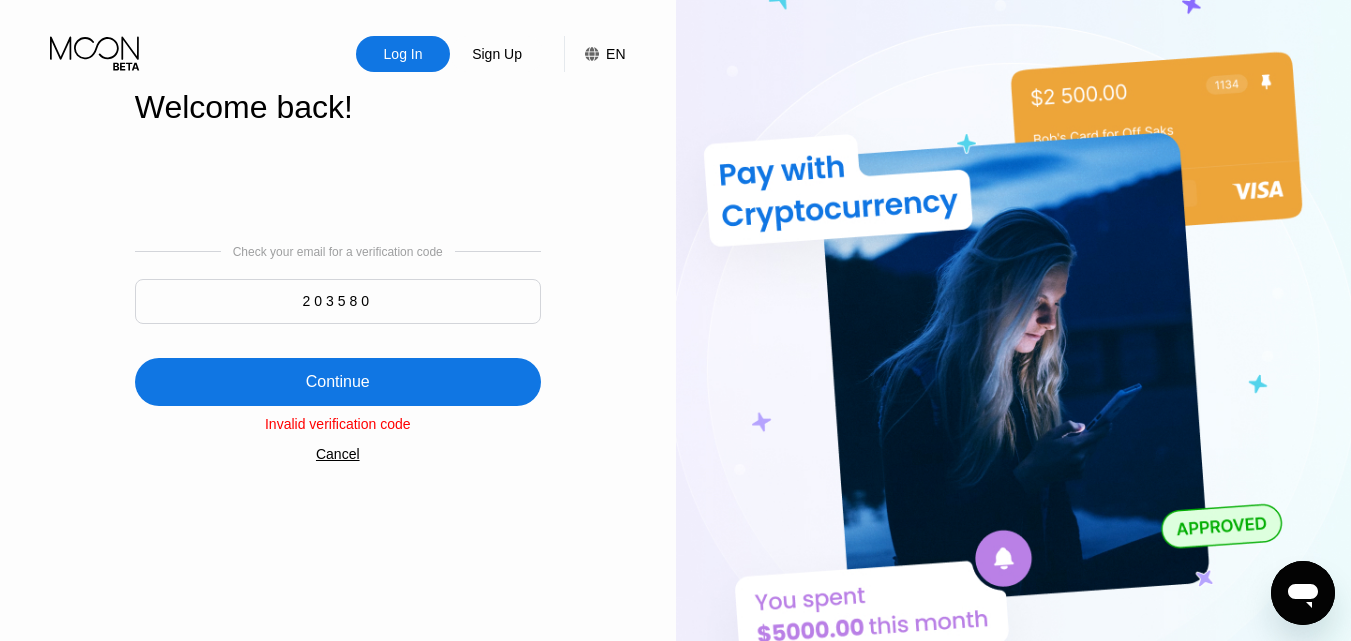 click on "Continue" at bounding box center (338, 382) 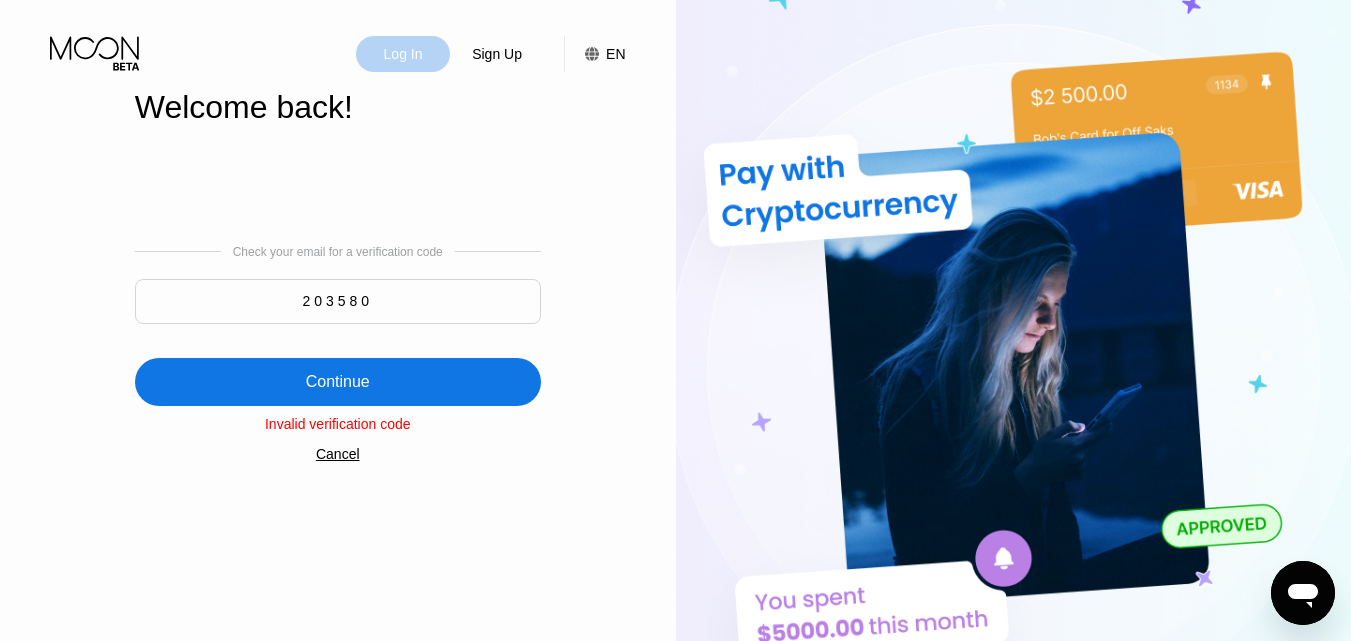 click on "Log In" at bounding box center (403, 54) 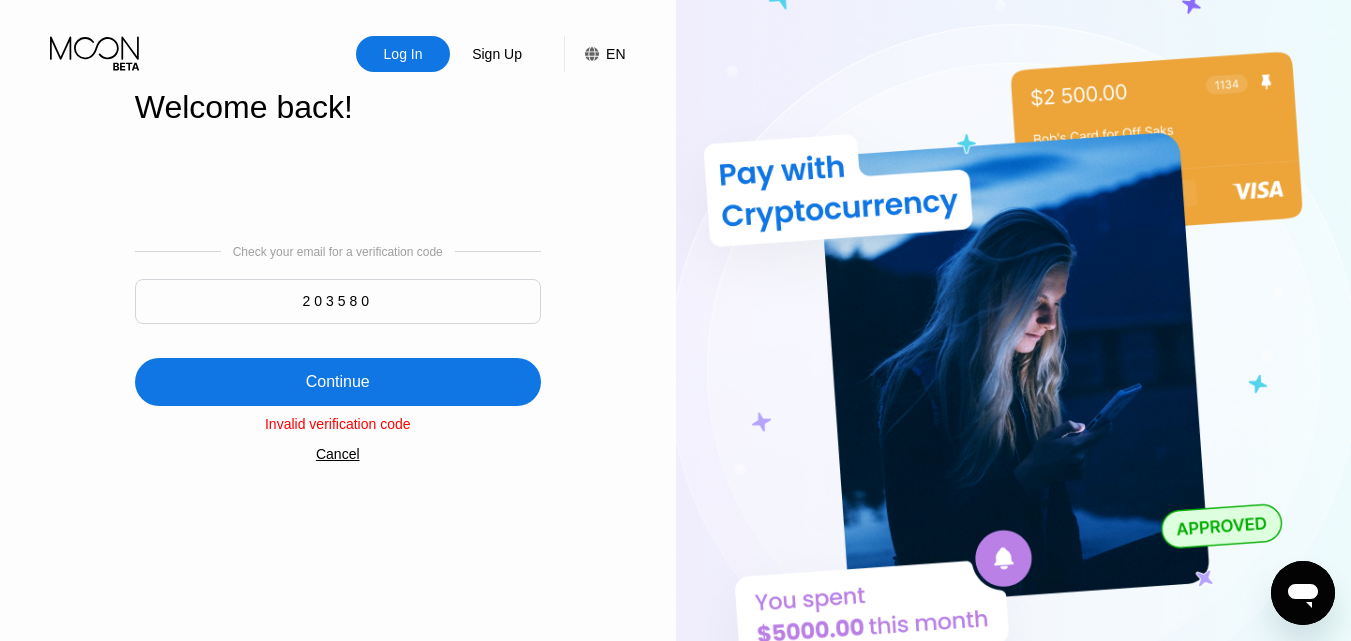 drag, startPoint x: 336, startPoint y: 475, endPoint x: 347, endPoint y: 460, distance: 18.601076 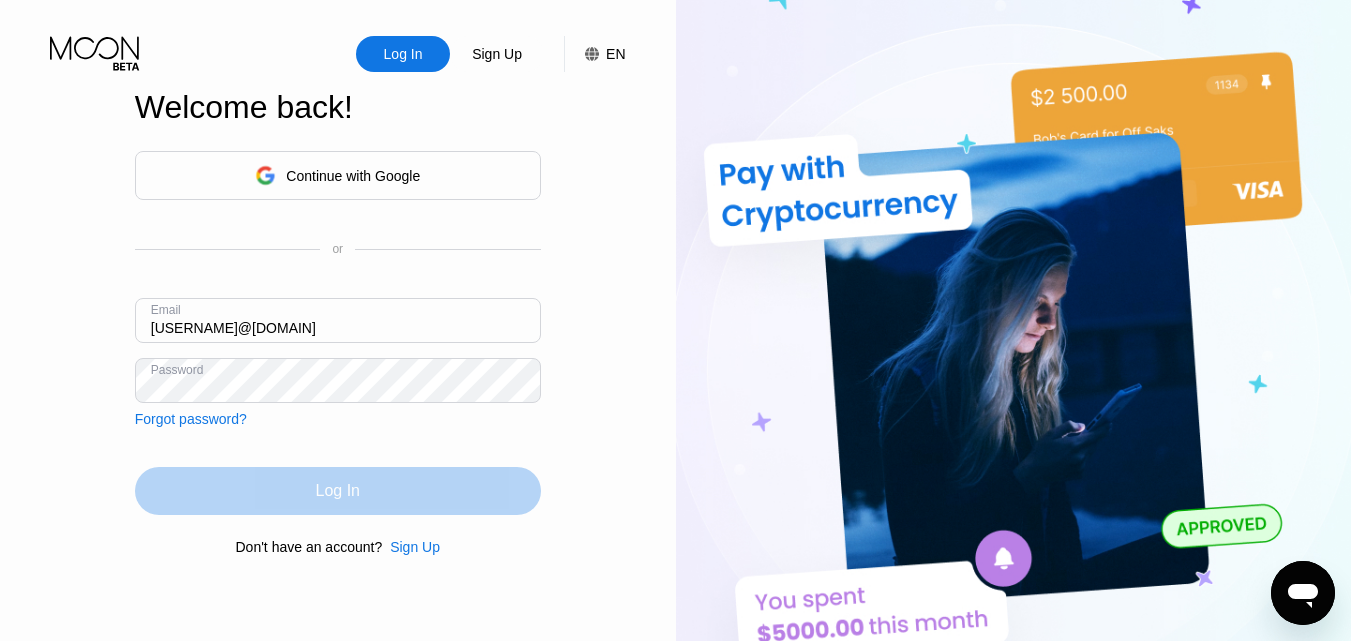 click on "Log In" at bounding box center (338, 491) 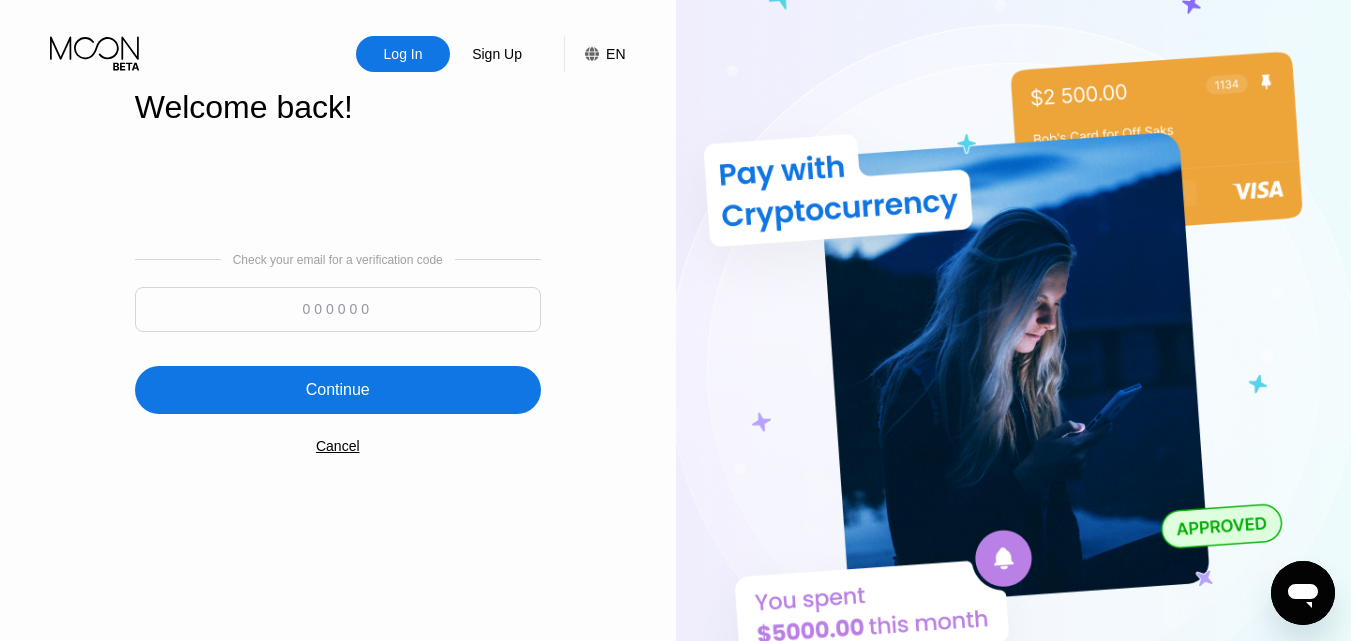 click at bounding box center [338, 309] 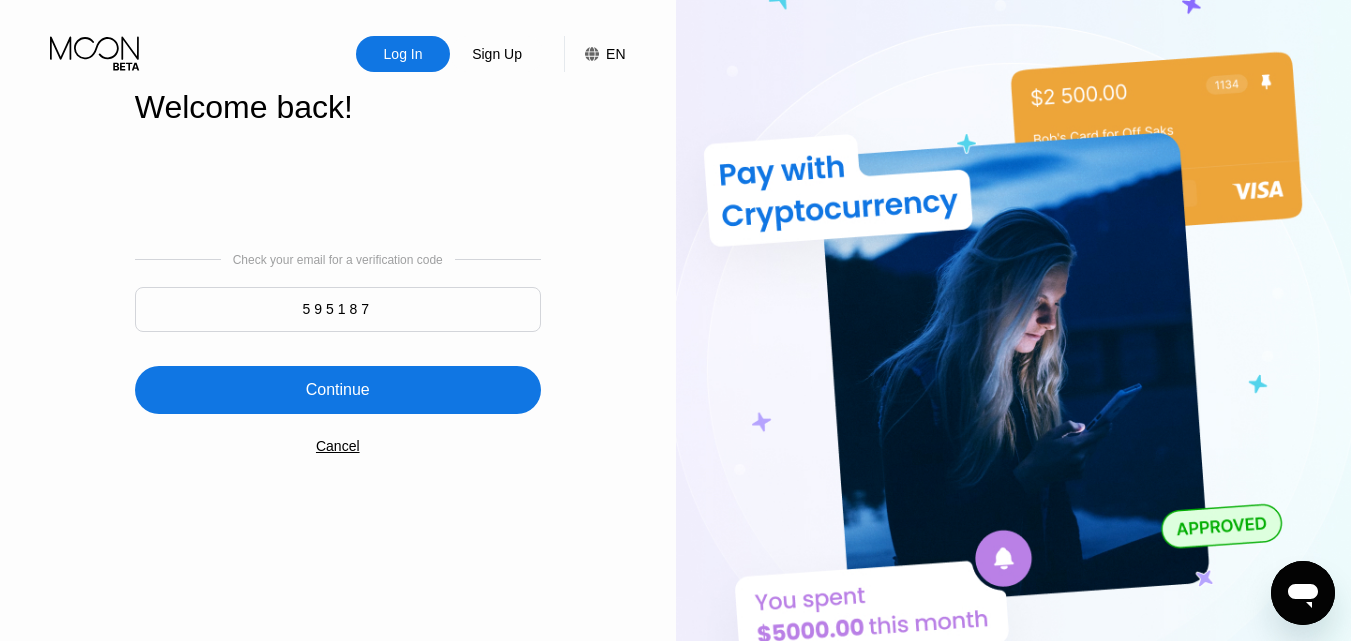 click on "595187" at bounding box center [338, 309] 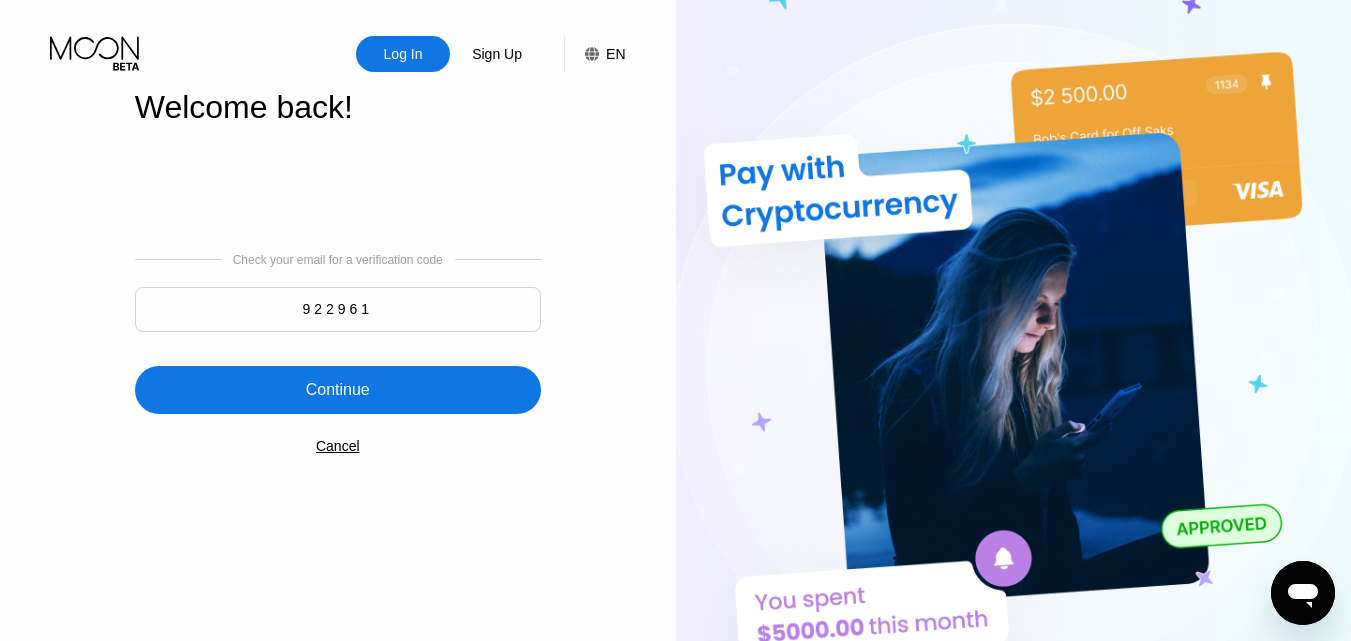 type on "922961" 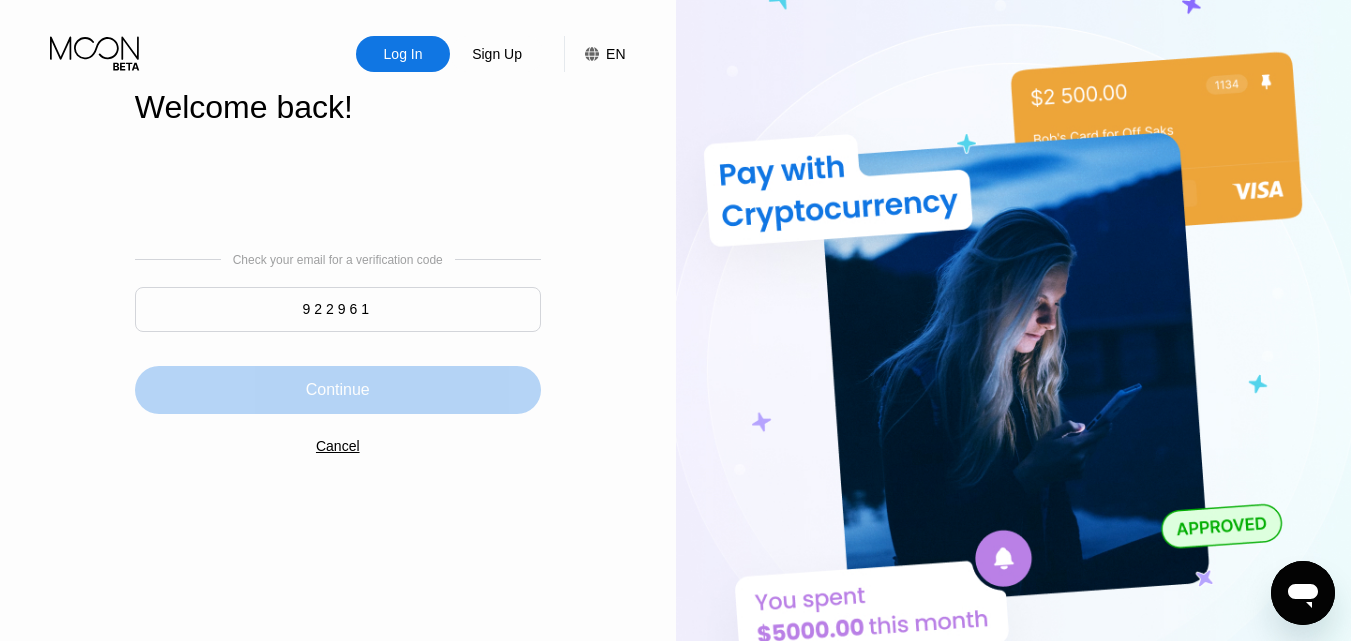 click on "Continue" at bounding box center [338, 390] 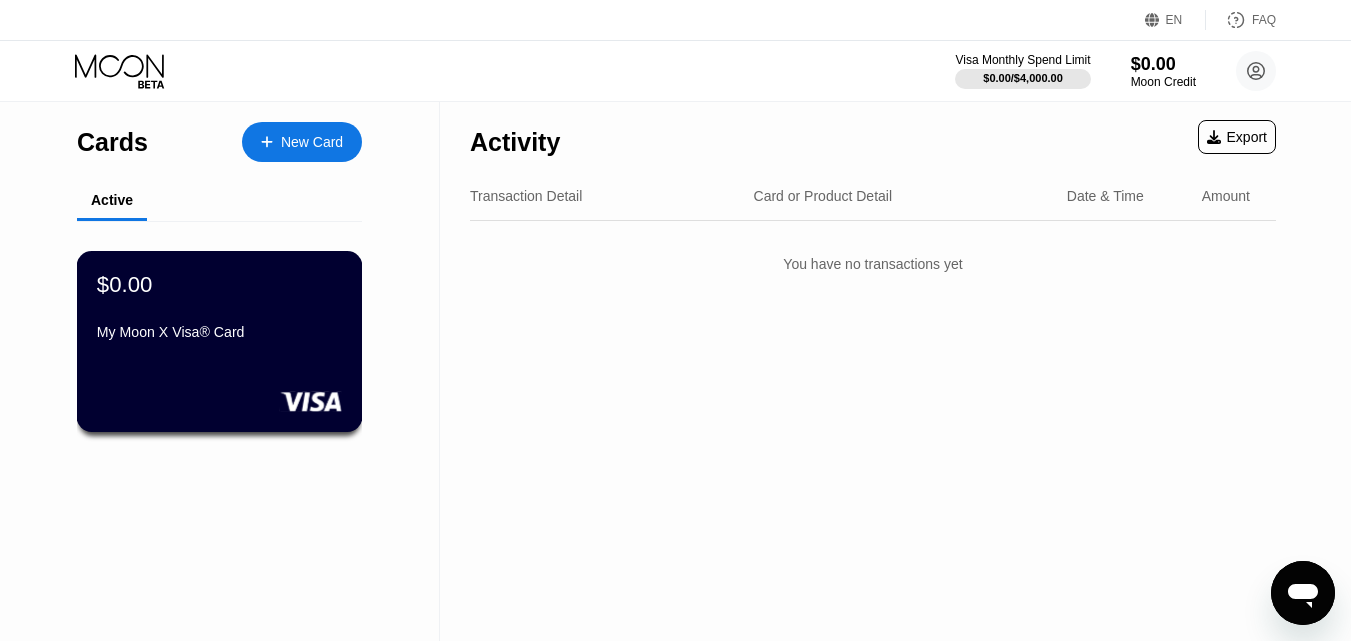 click on "My Moon X Visa® Card" at bounding box center (219, 336) 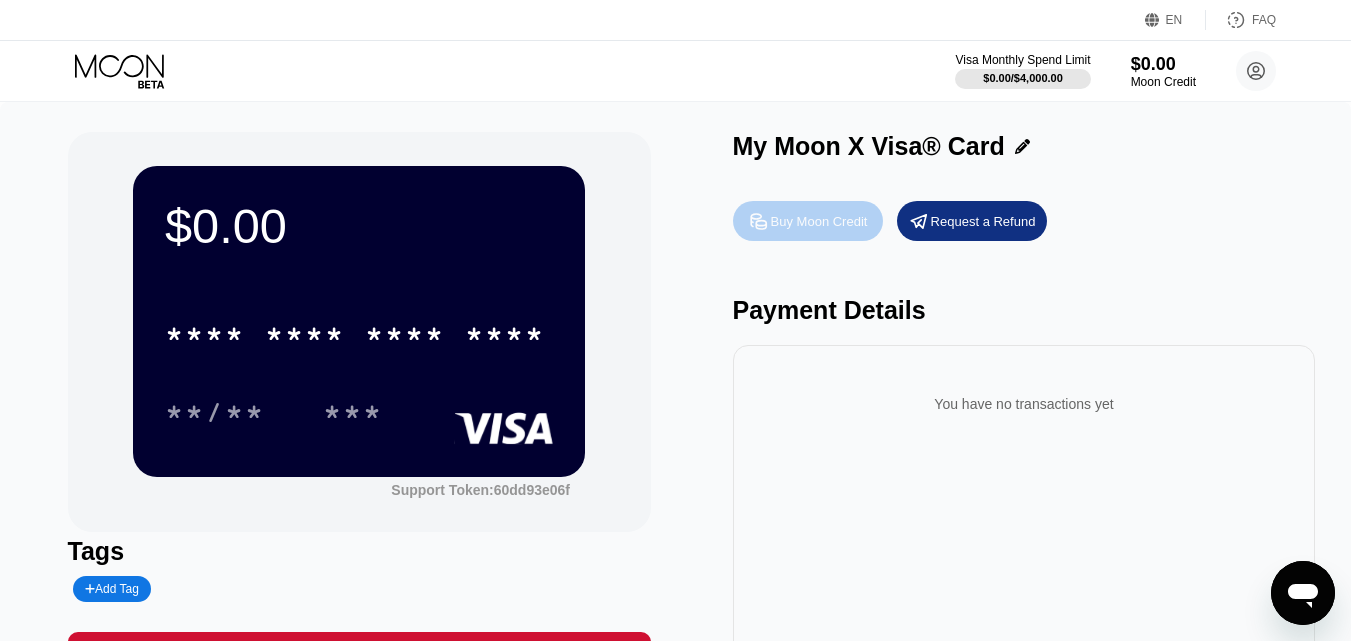 click on "Buy Moon Credit" at bounding box center (819, 221) 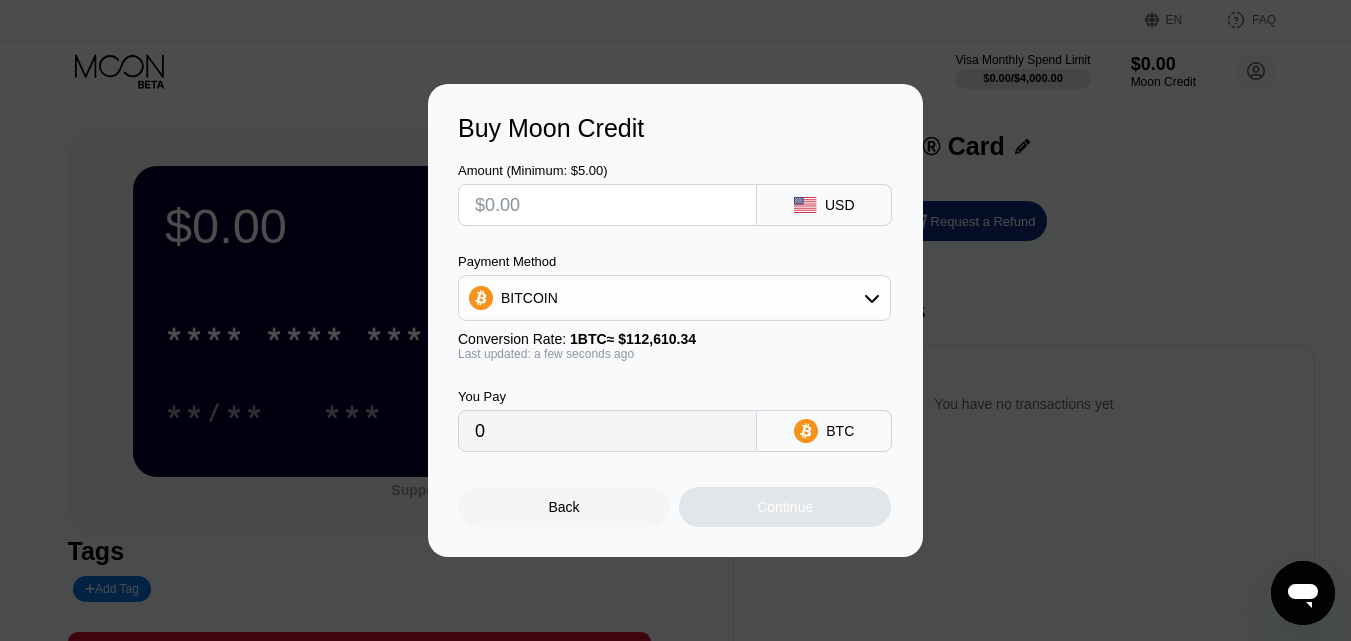 click at bounding box center (607, 205) 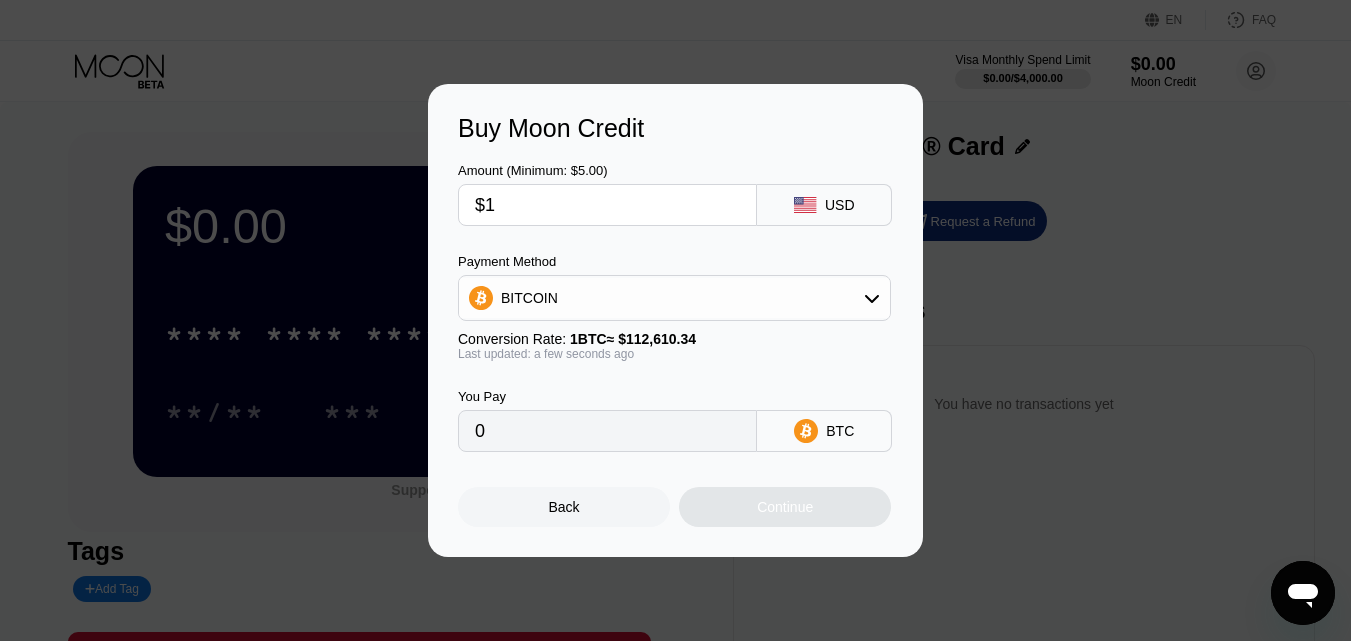 type on "$10" 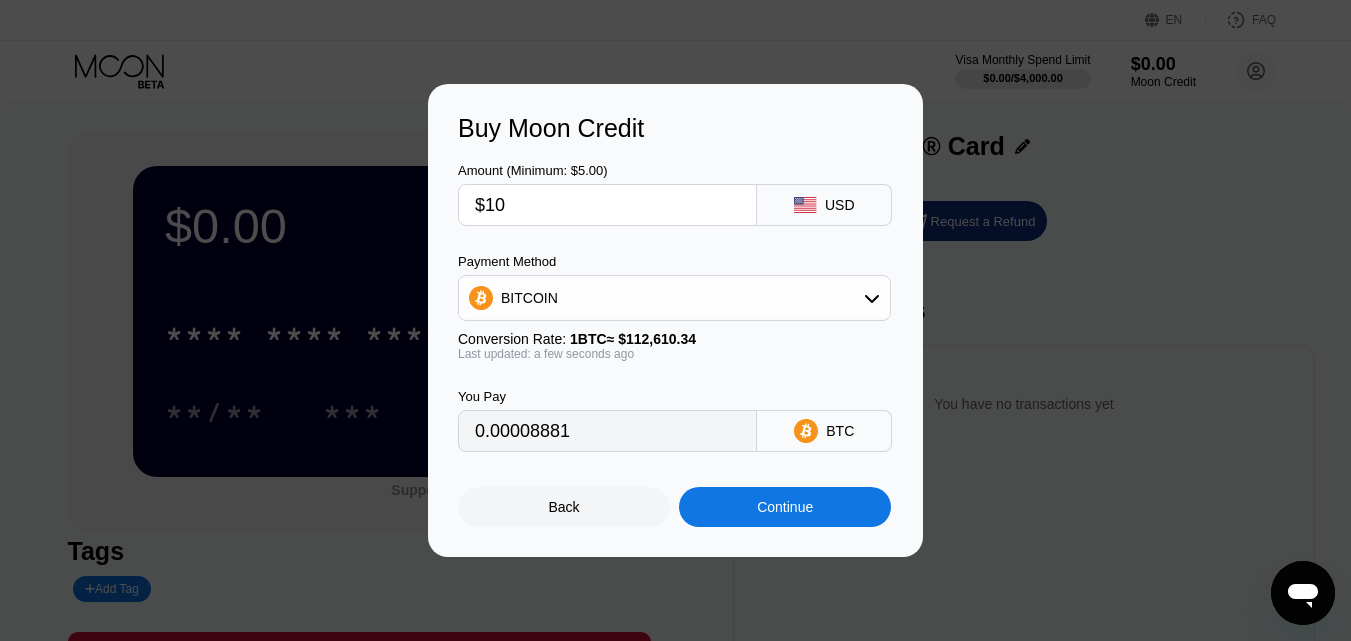 type on "0.00008881" 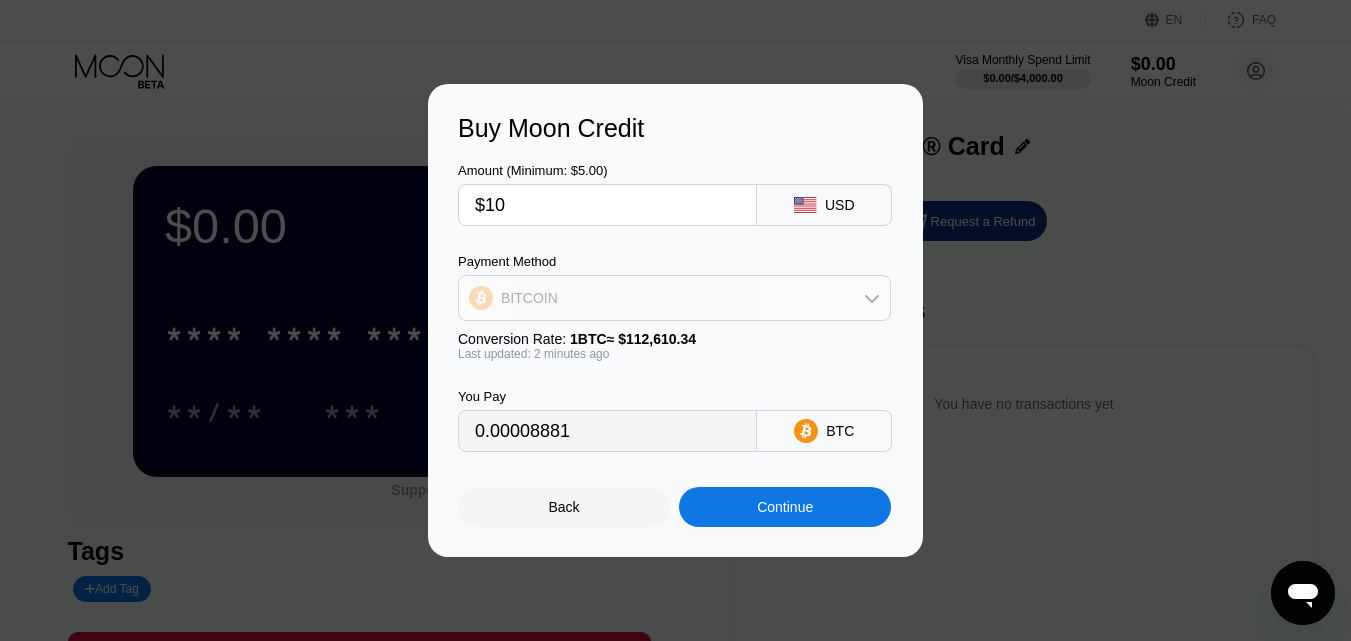 click on "BITCOIN" at bounding box center [674, 298] 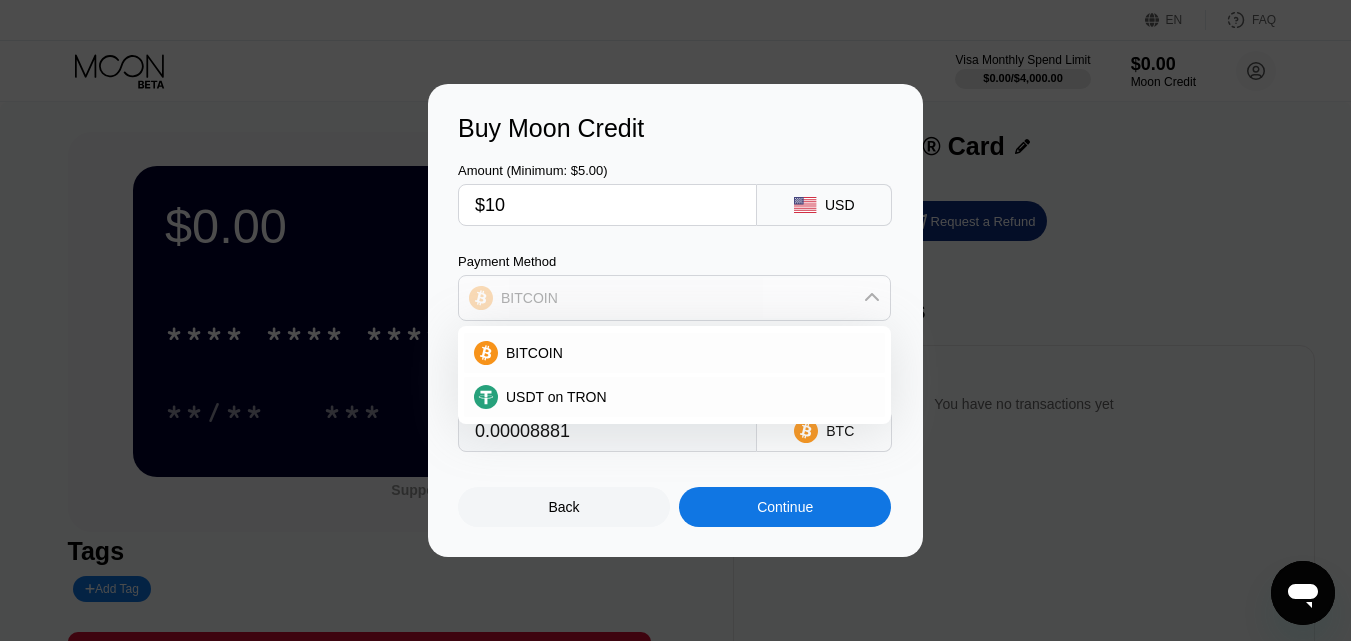 click on "BITCOIN" at bounding box center [674, 298] 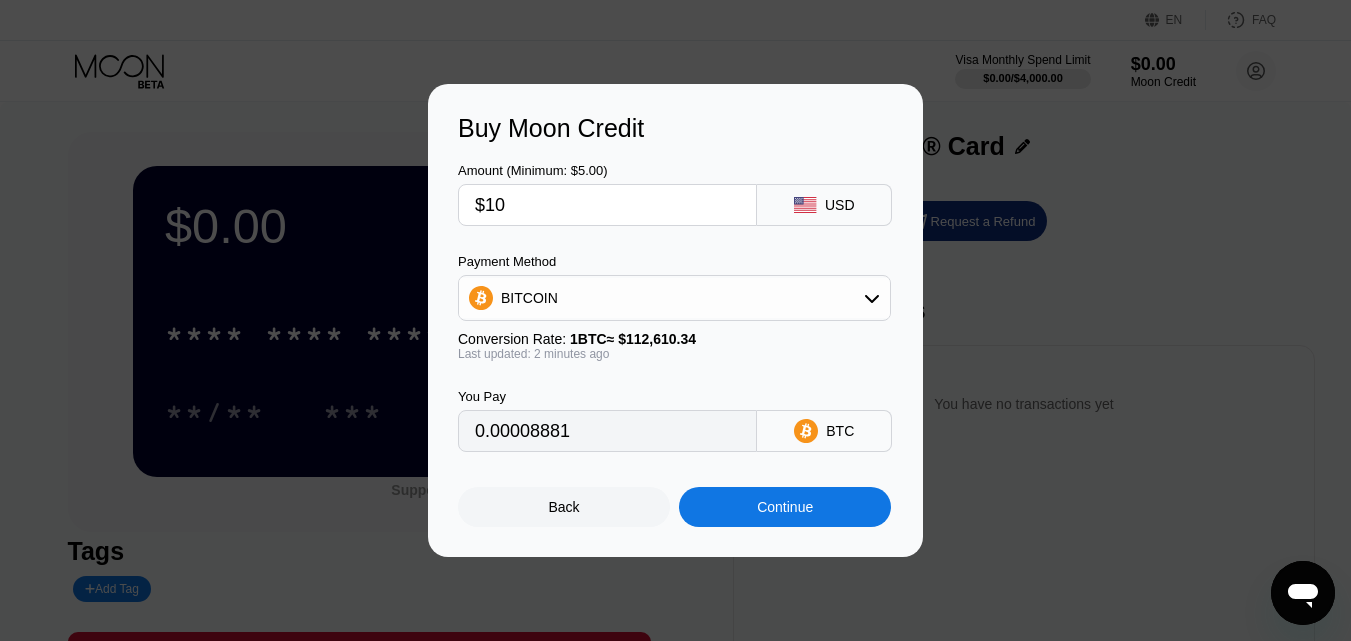 click on "Buy Moon Credit Amount (Minimum: $5.00) $10 USD Payment Method BITCOIN Conversion Rate:   1  BTC  ≈   $112,610.34 Last updated:   2 minutes ago You Pay 0.00008881 BTC Back Continue" at bounding box center [675, 320] 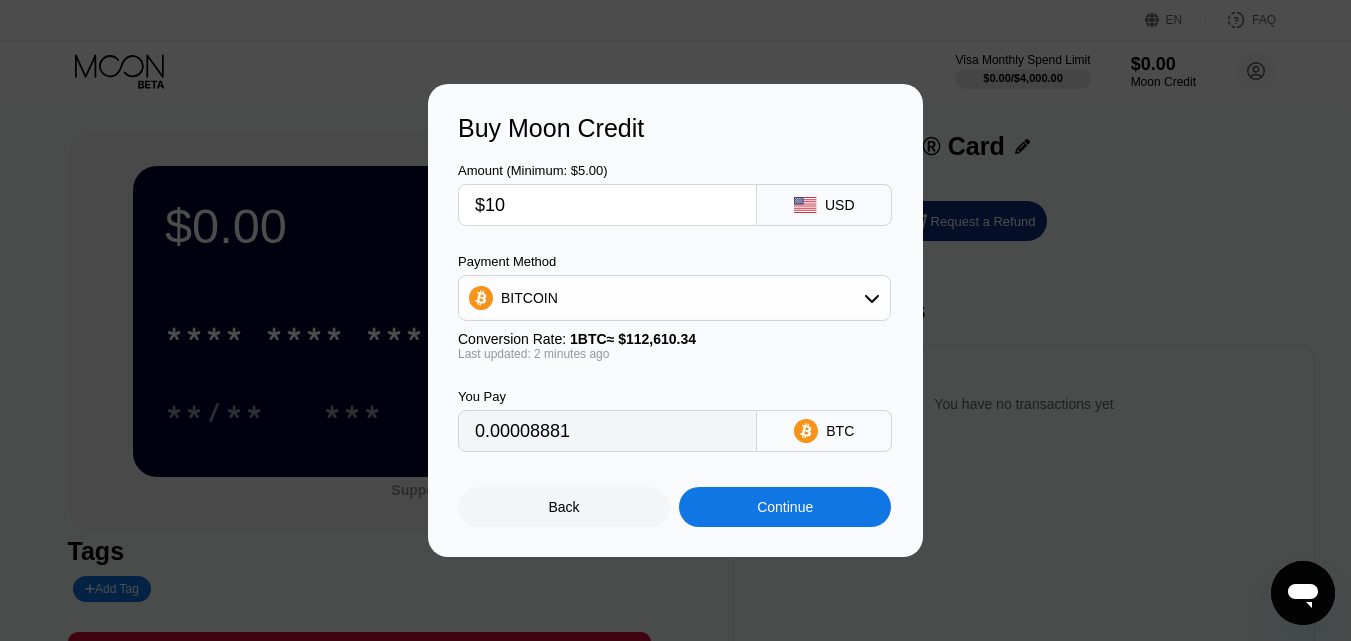 click on "Back" at bounding box center (564, 507) 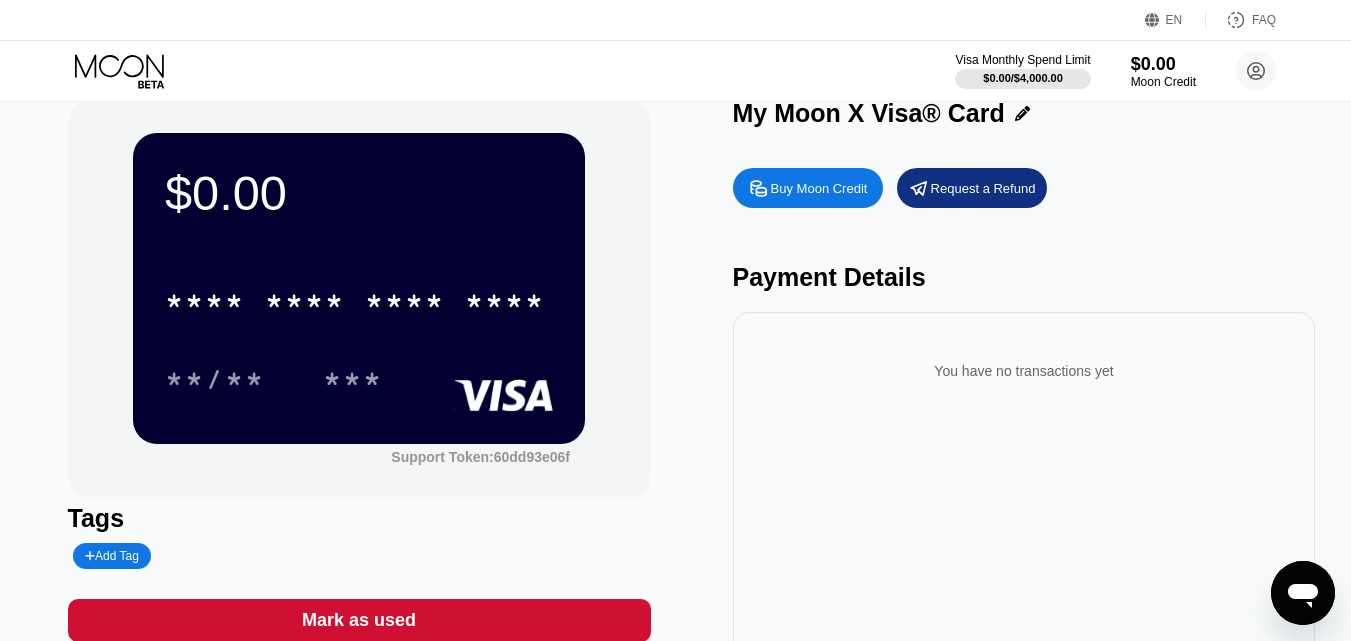 scroll, scrollTop: 32, scrollLeft: 0, axis: vertical 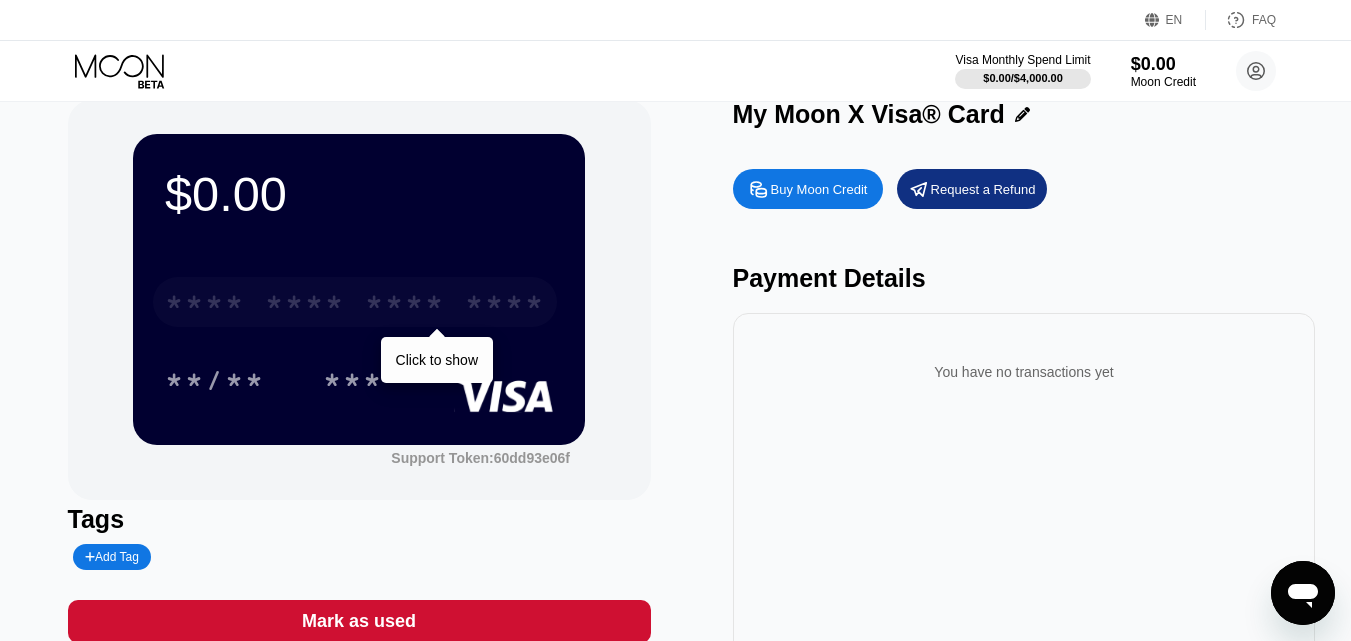 click on "* * * *" at bounding box center (305, 305) 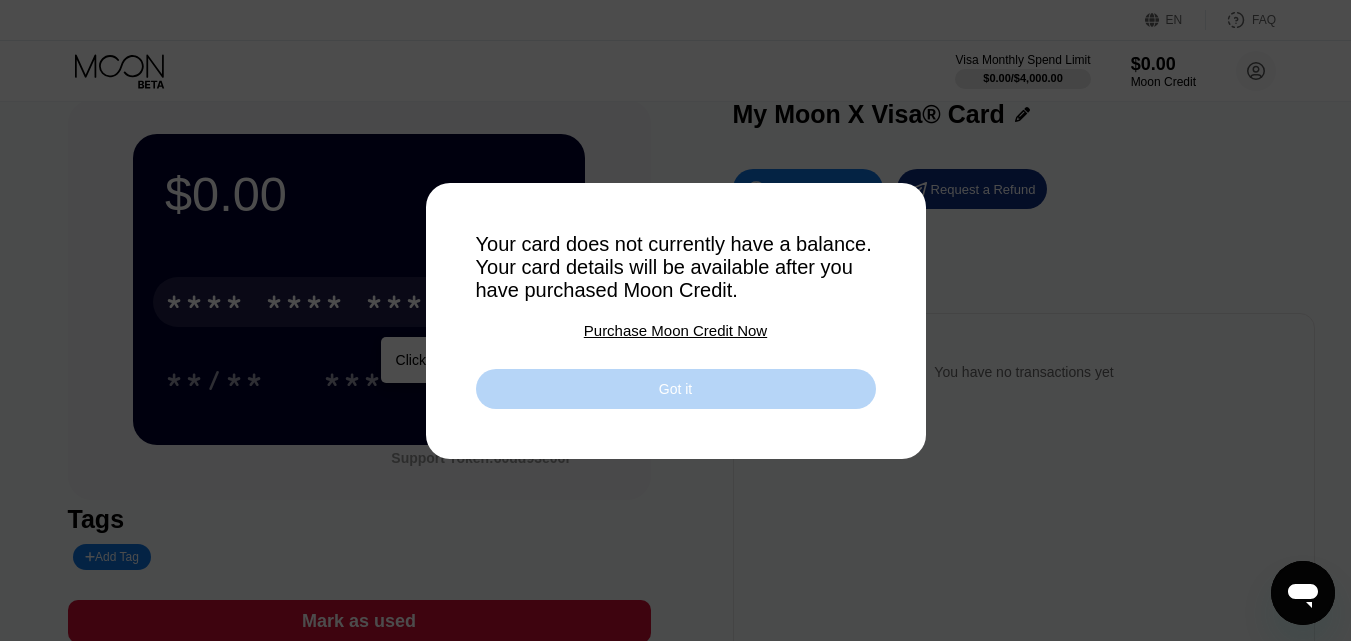 click on "Got it" at bounding box center [676, 389] 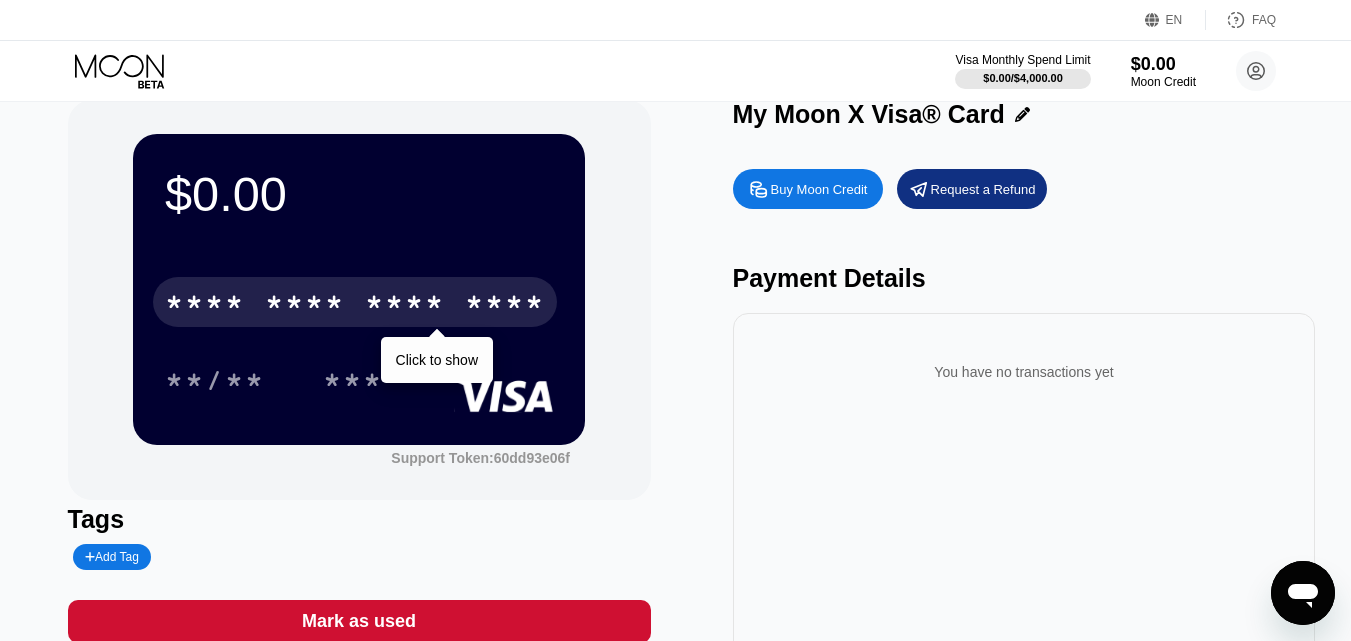 scroll, scrollTop: 0, scrollLeft: 0, axis: both 